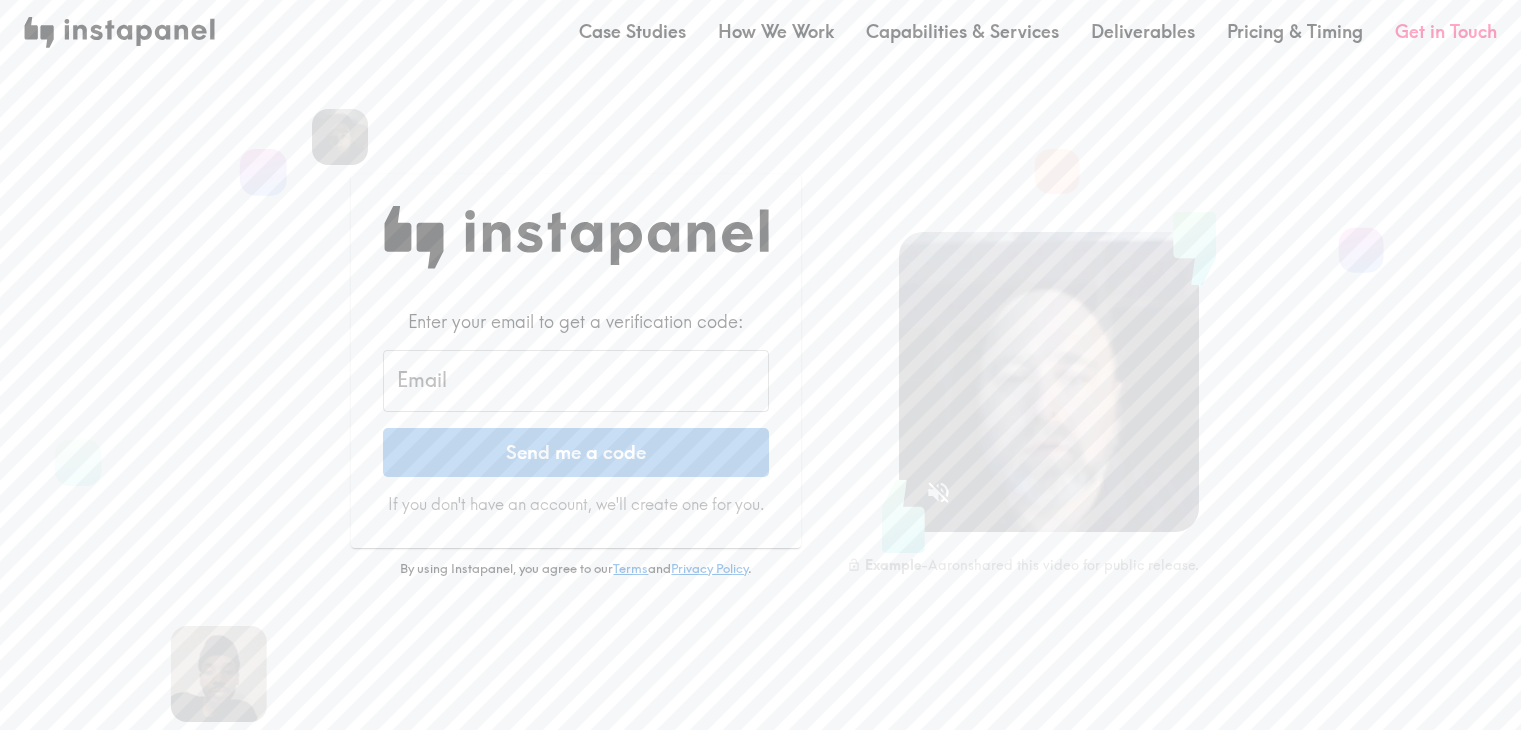 scroll, scrollTop: 0, scrollLeft: 0, axis: both 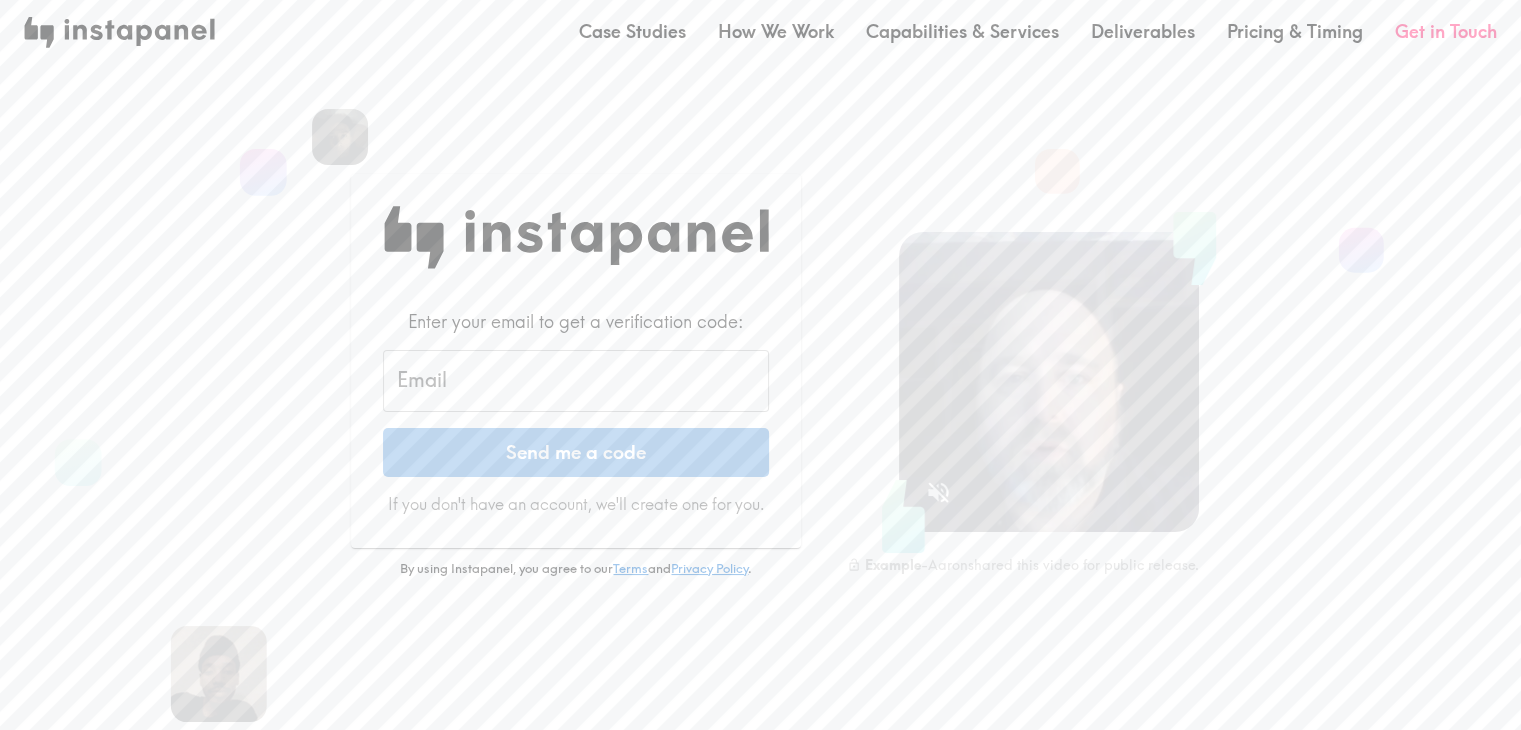 click on "Email" at bounding box center [576, 381] 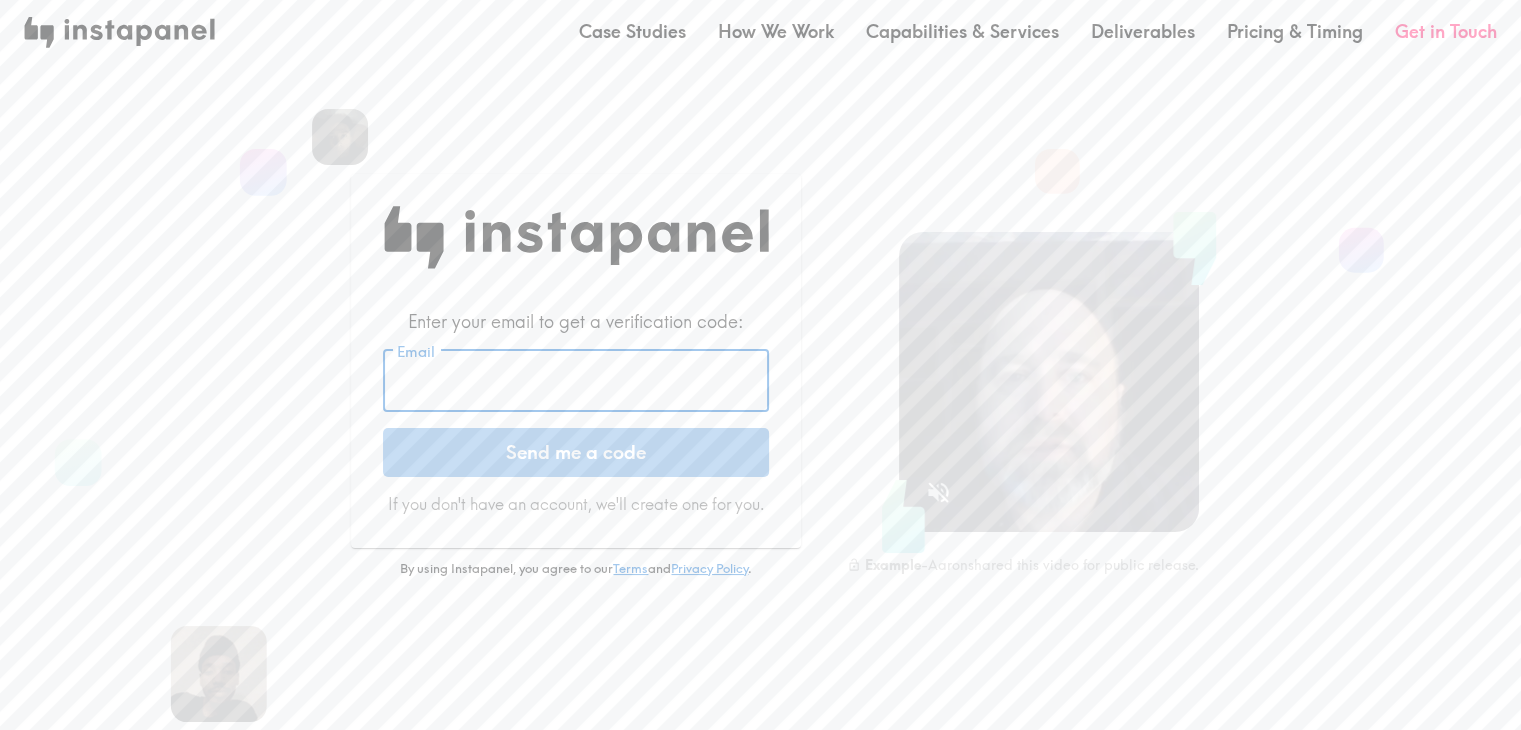 type on "[USERNAME]@[DOMAIN]" 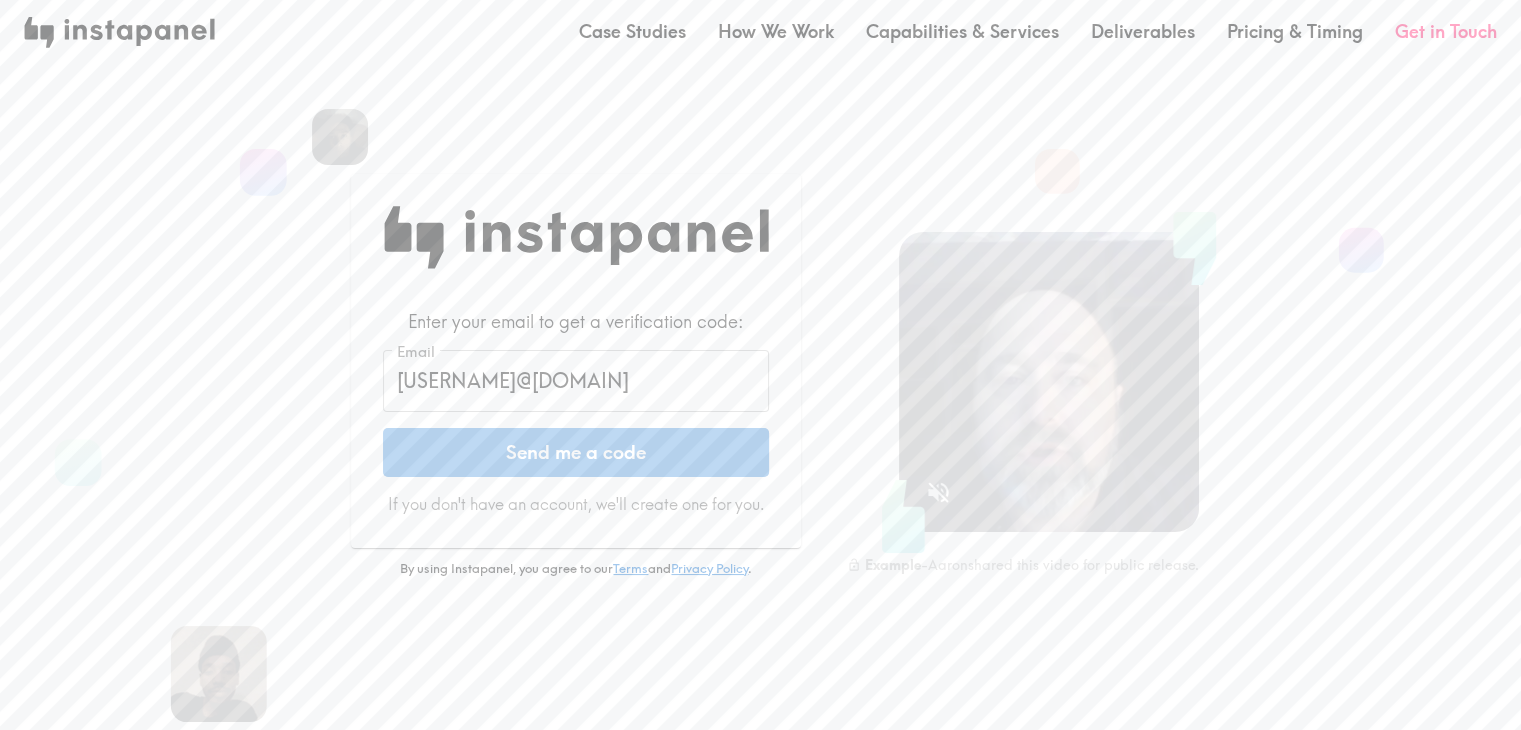 click on "Send me a code" at bounding box center [576, 453] 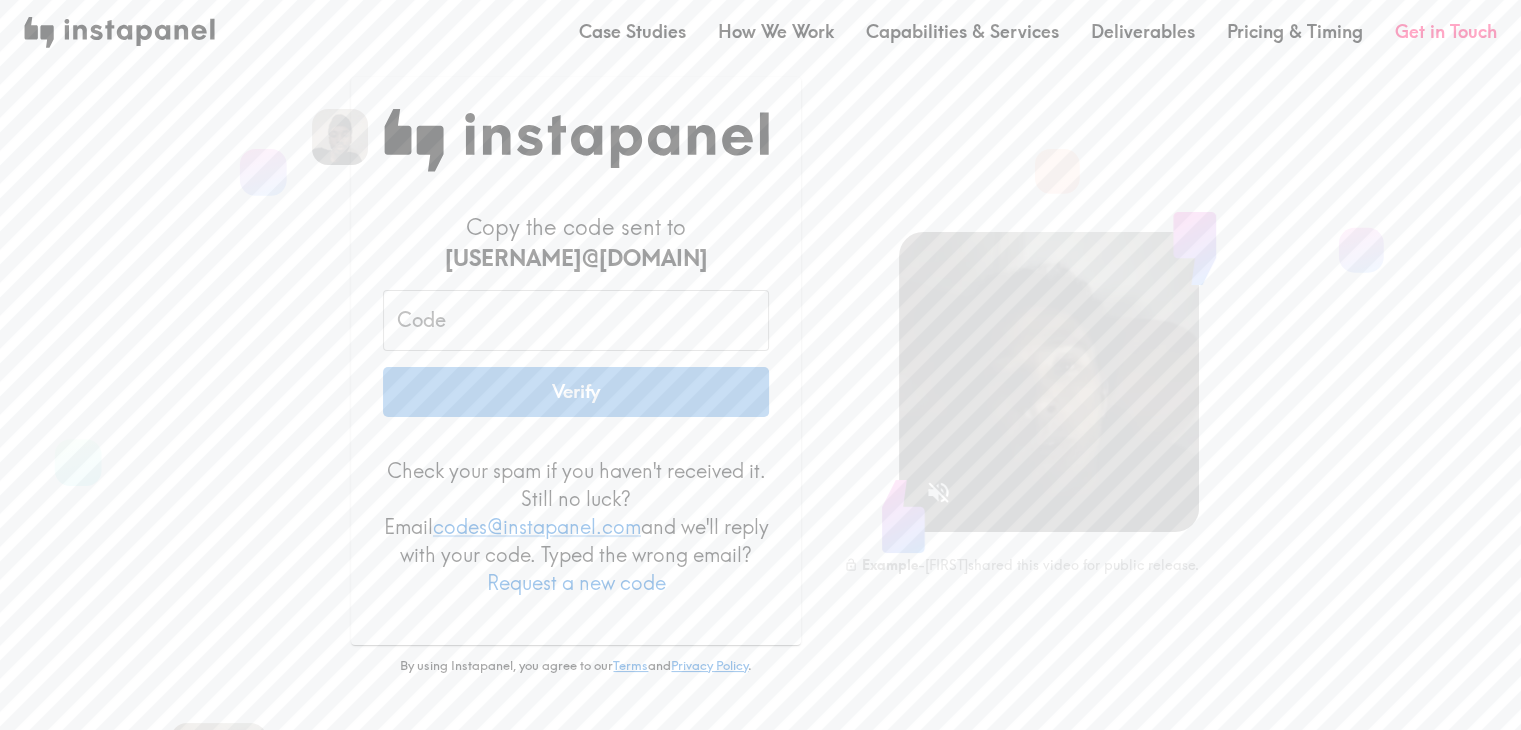click on "Code" at bounding box center [576, 321] 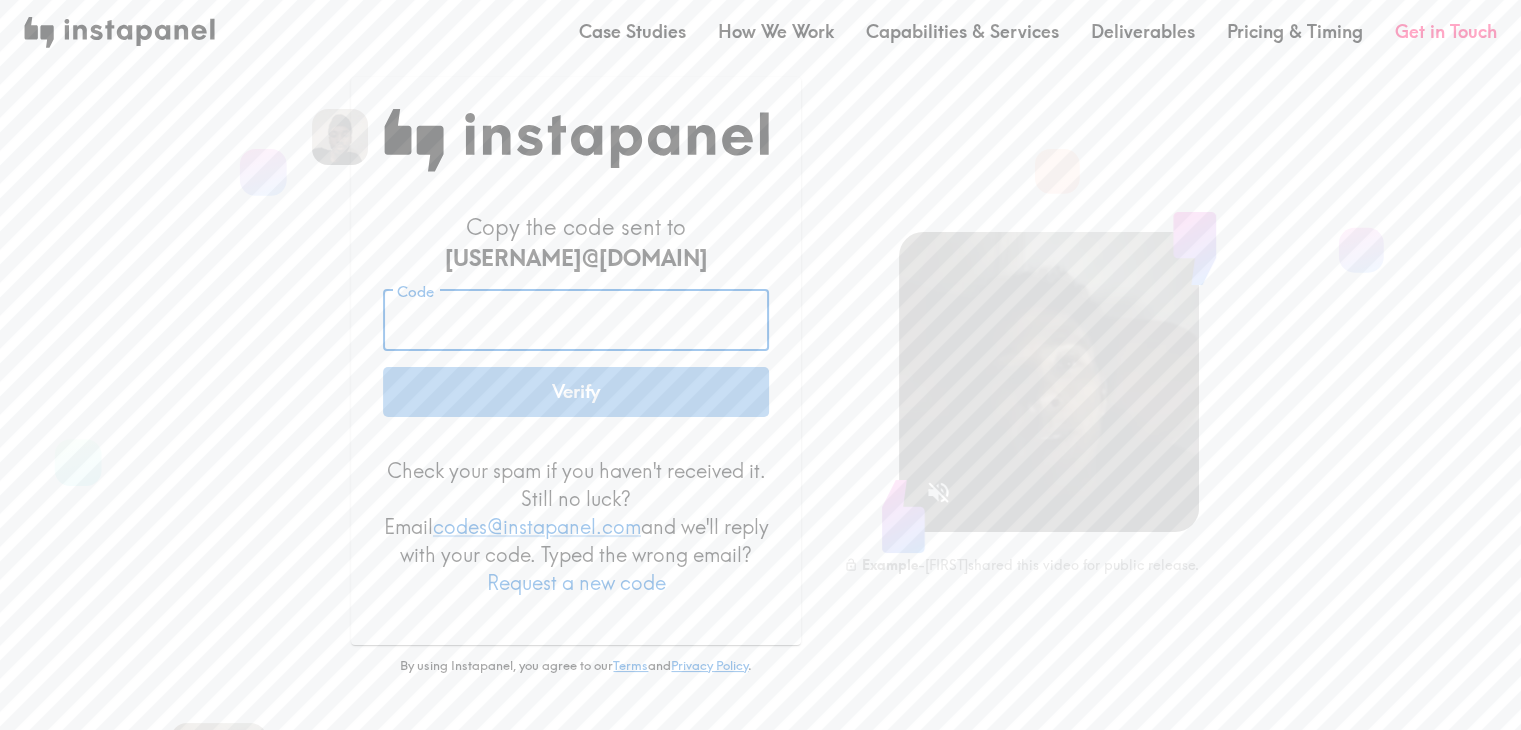 paste on "BQF_ypT_2hq" 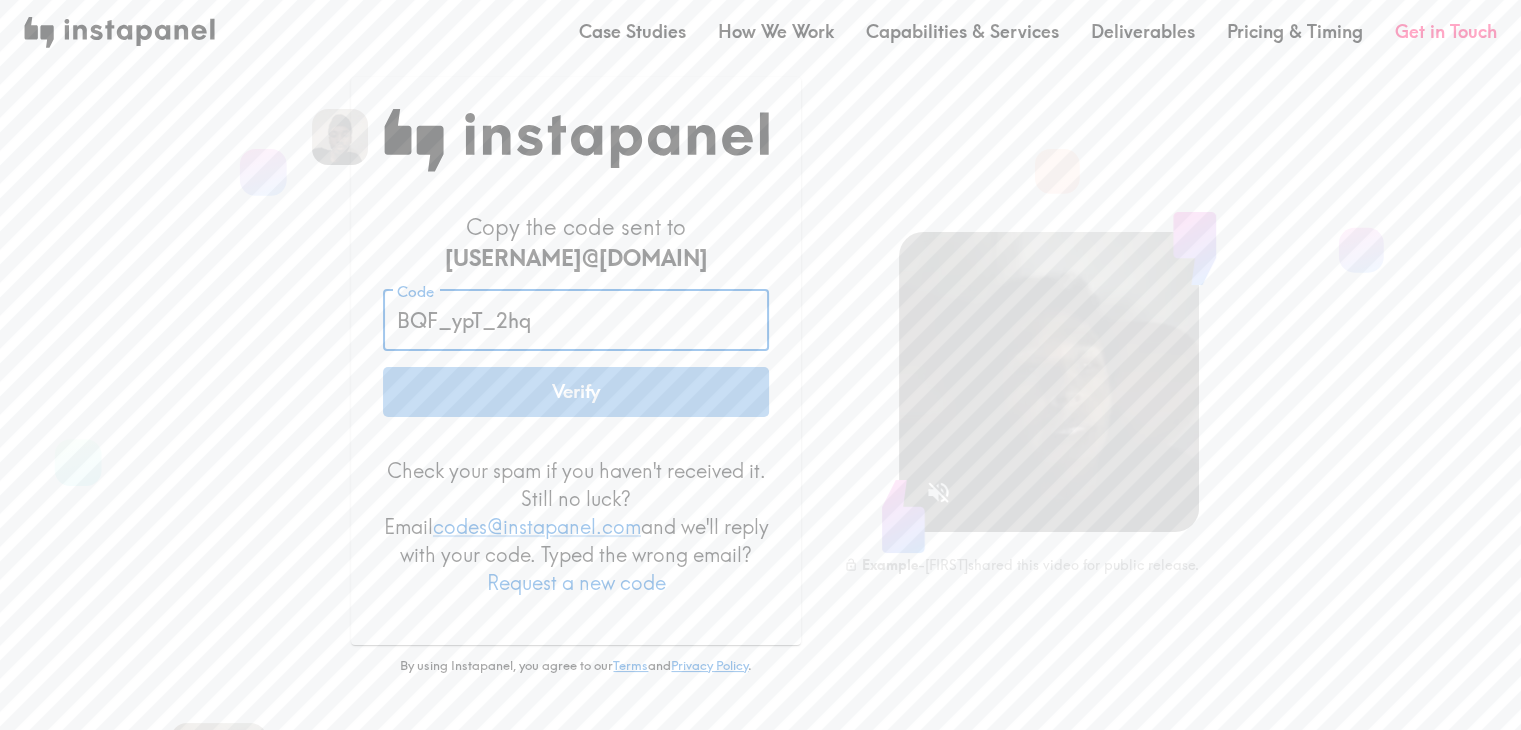 type on "BQF_ypT_2hq" 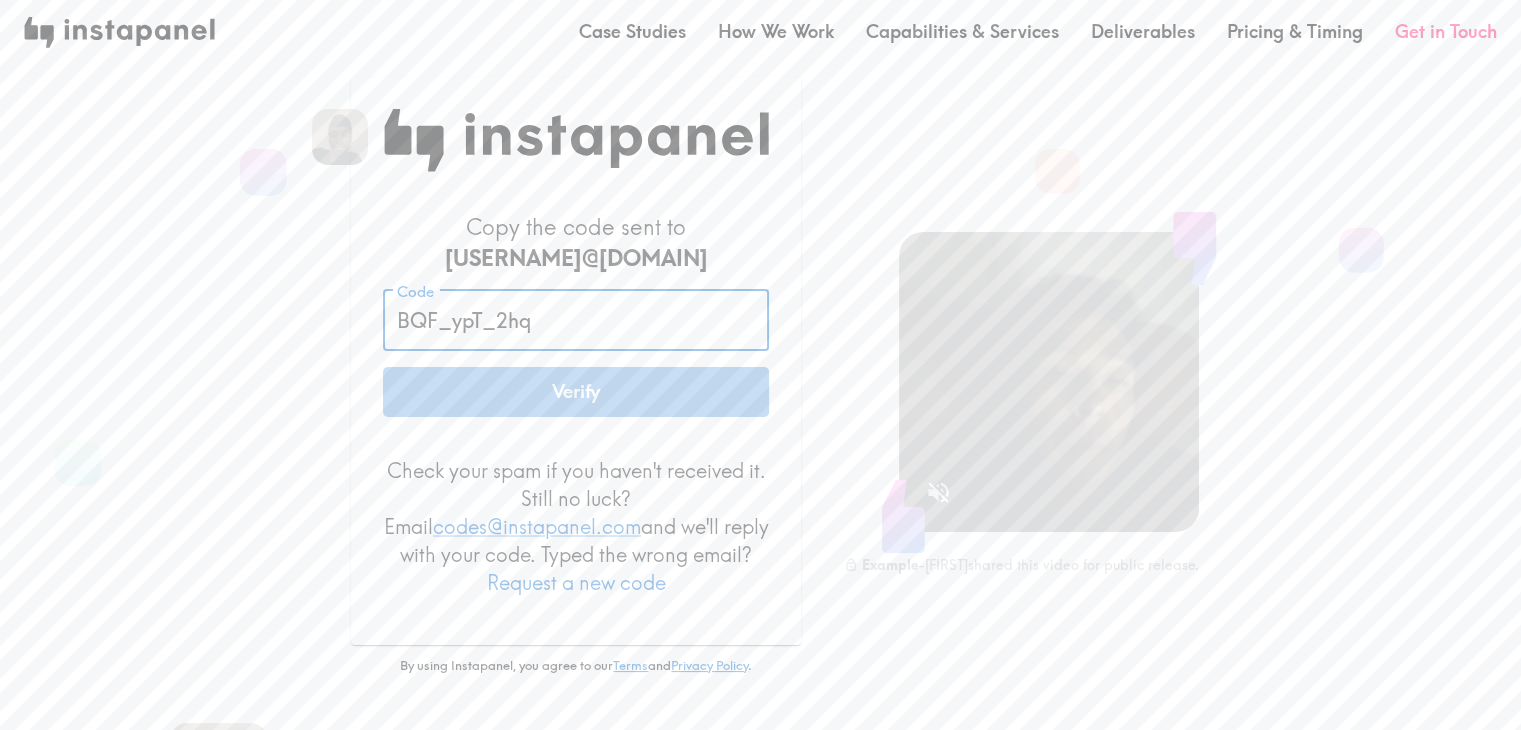 click on "Verify" at bounding box center [576, 392] 